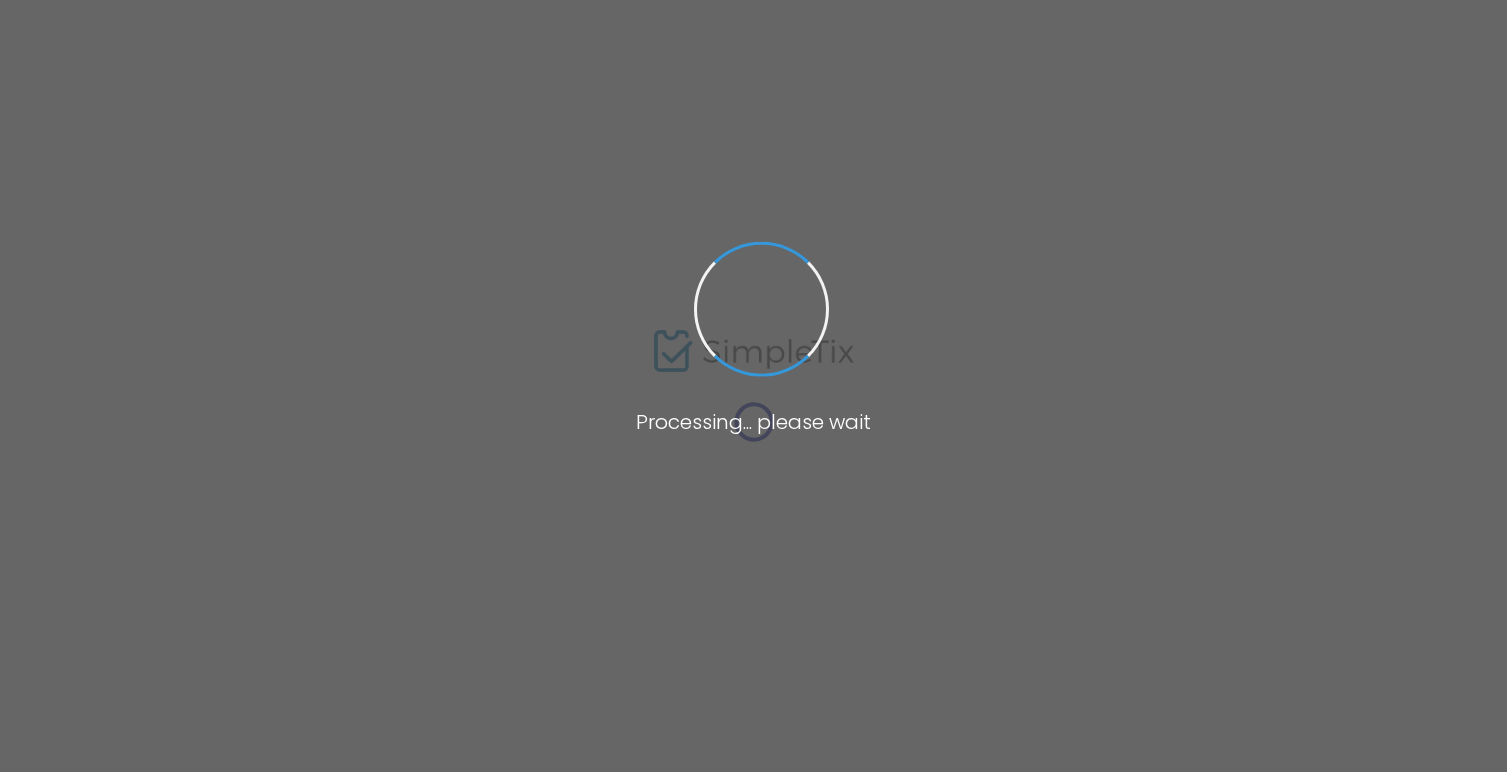 scroll, scrollTop: 0, scrollLeft: 0, axis: both 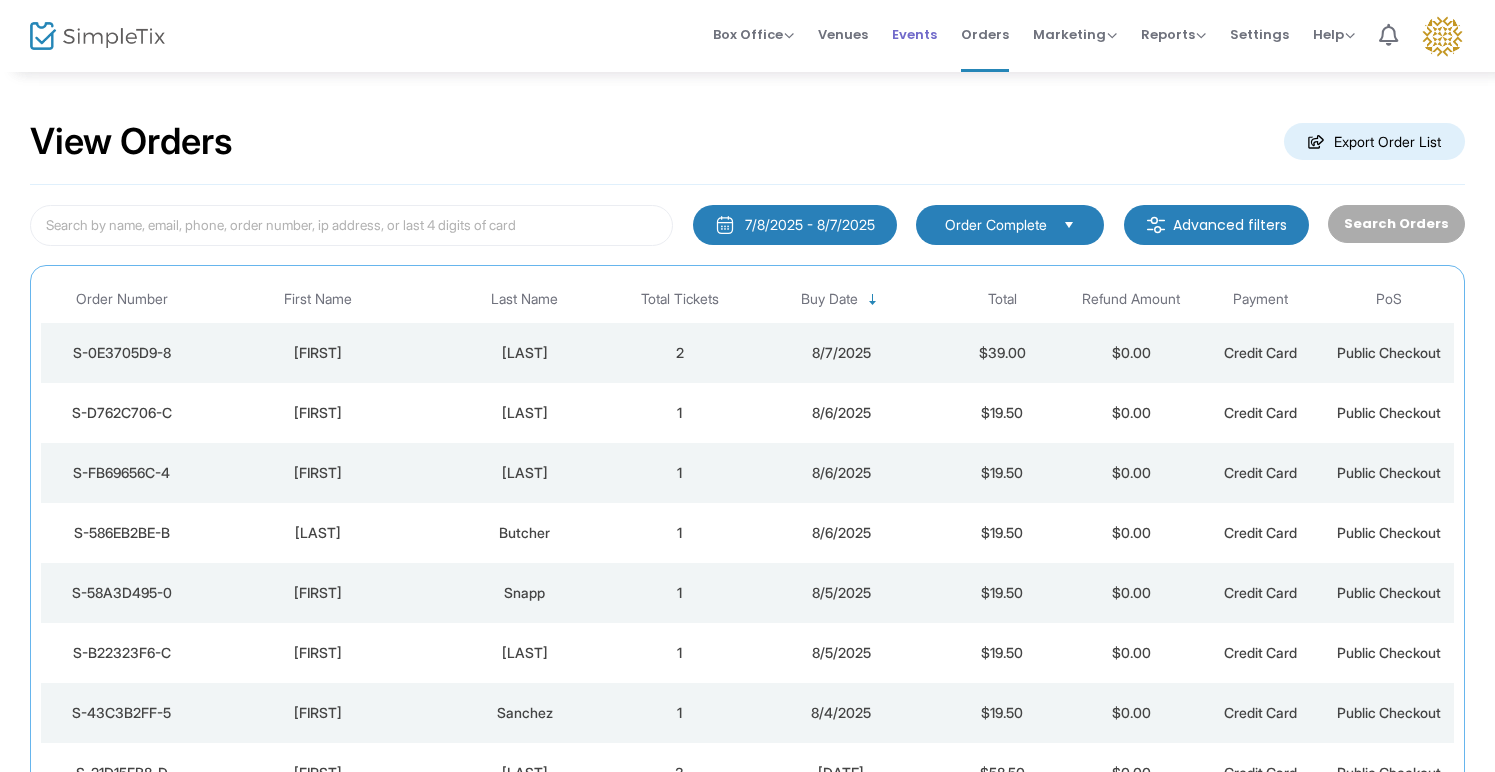 click on "Events" at bounding box center (914, 36) 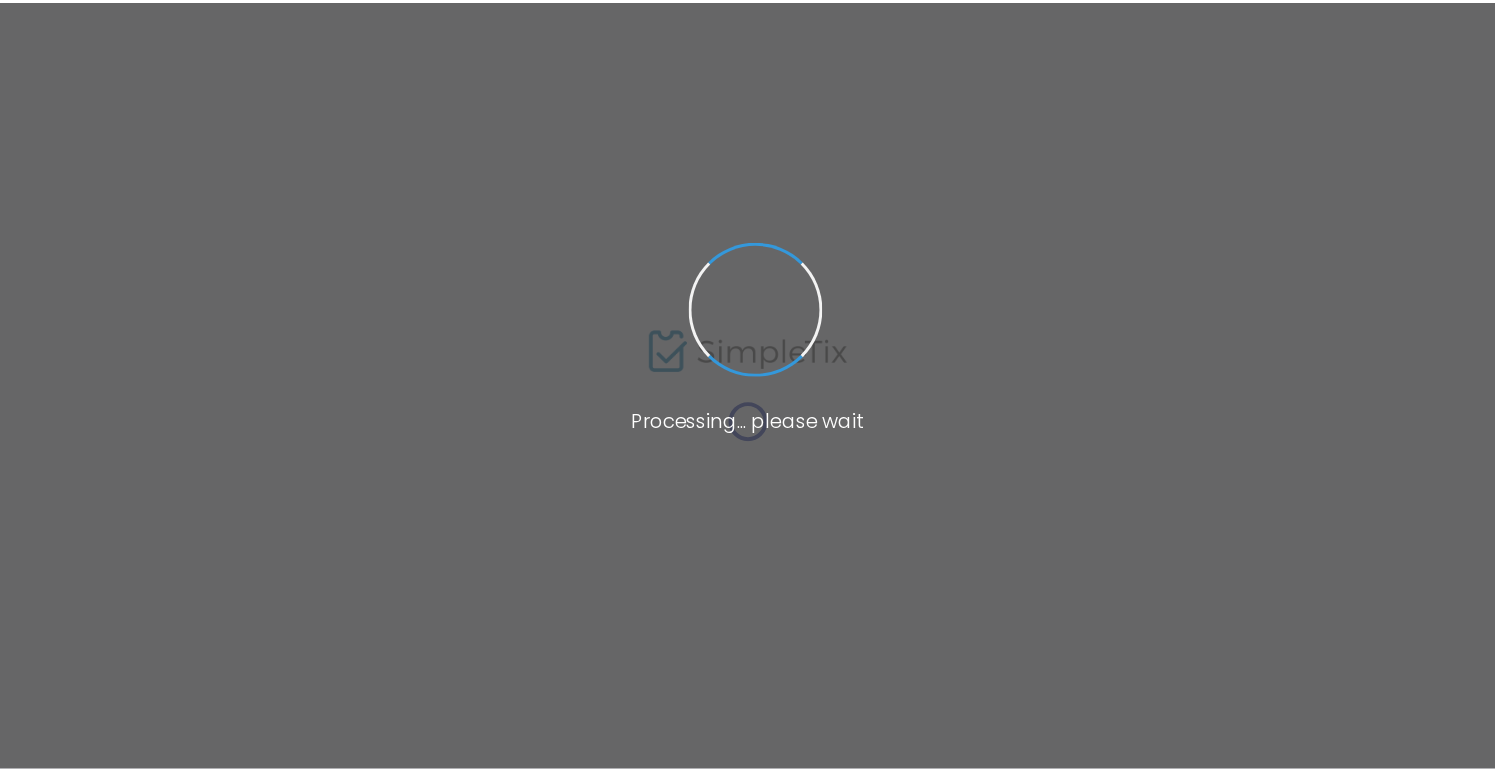 scroll, scrollTop: 0, scrollLeft: 0, axis: both 